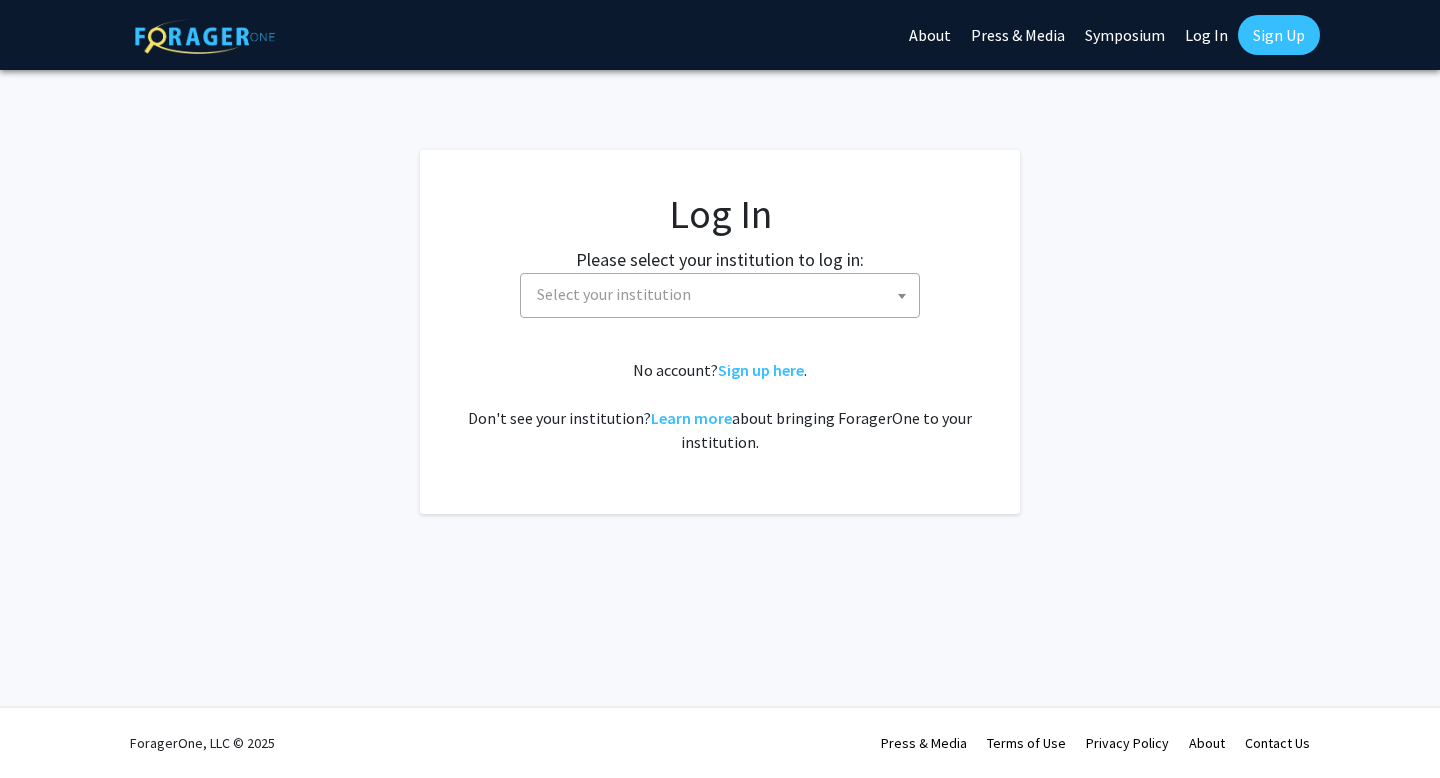 scroll, scrollTop: 0, scrollLeft: 0, axis: both 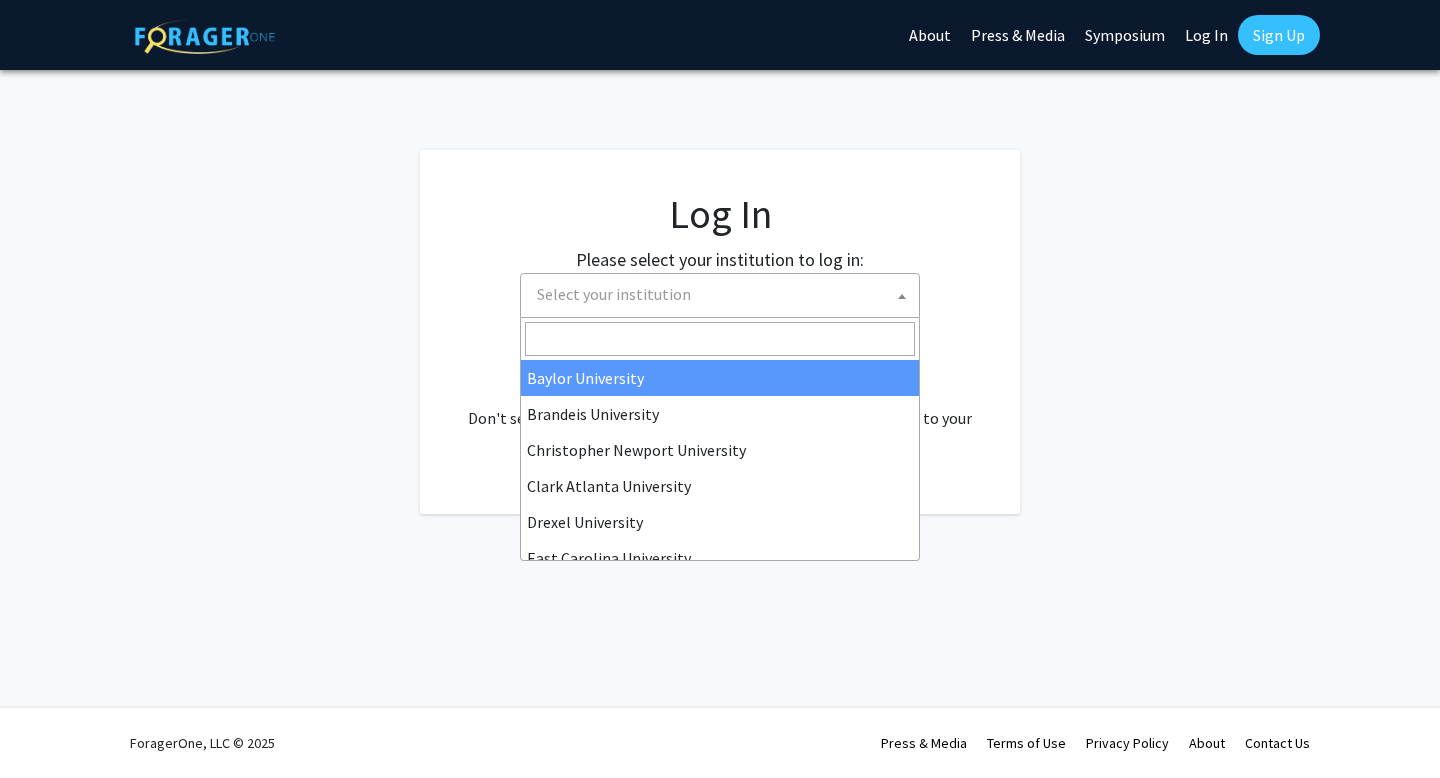 select on "34" 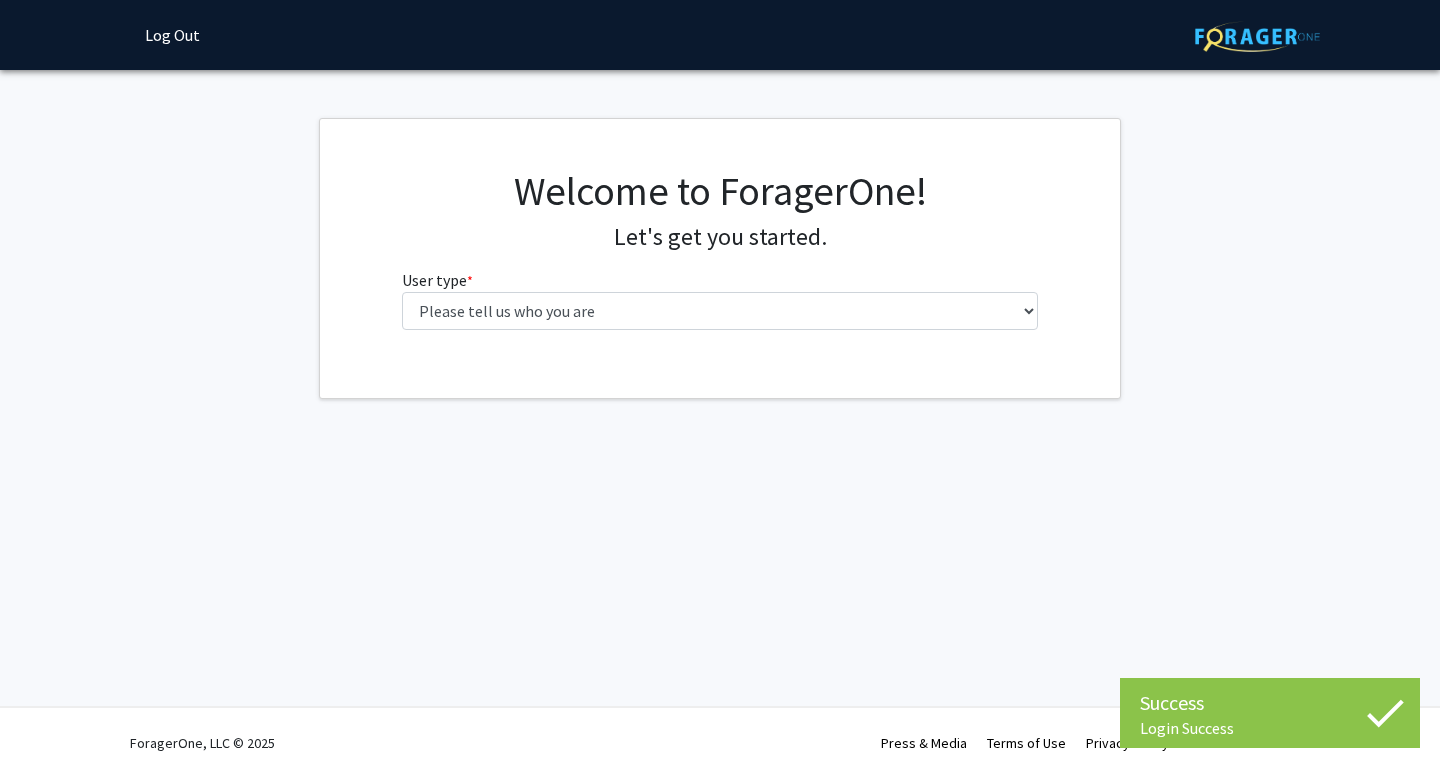 scroll, scrollTop: 0, scrollLeft: 0, axis: both 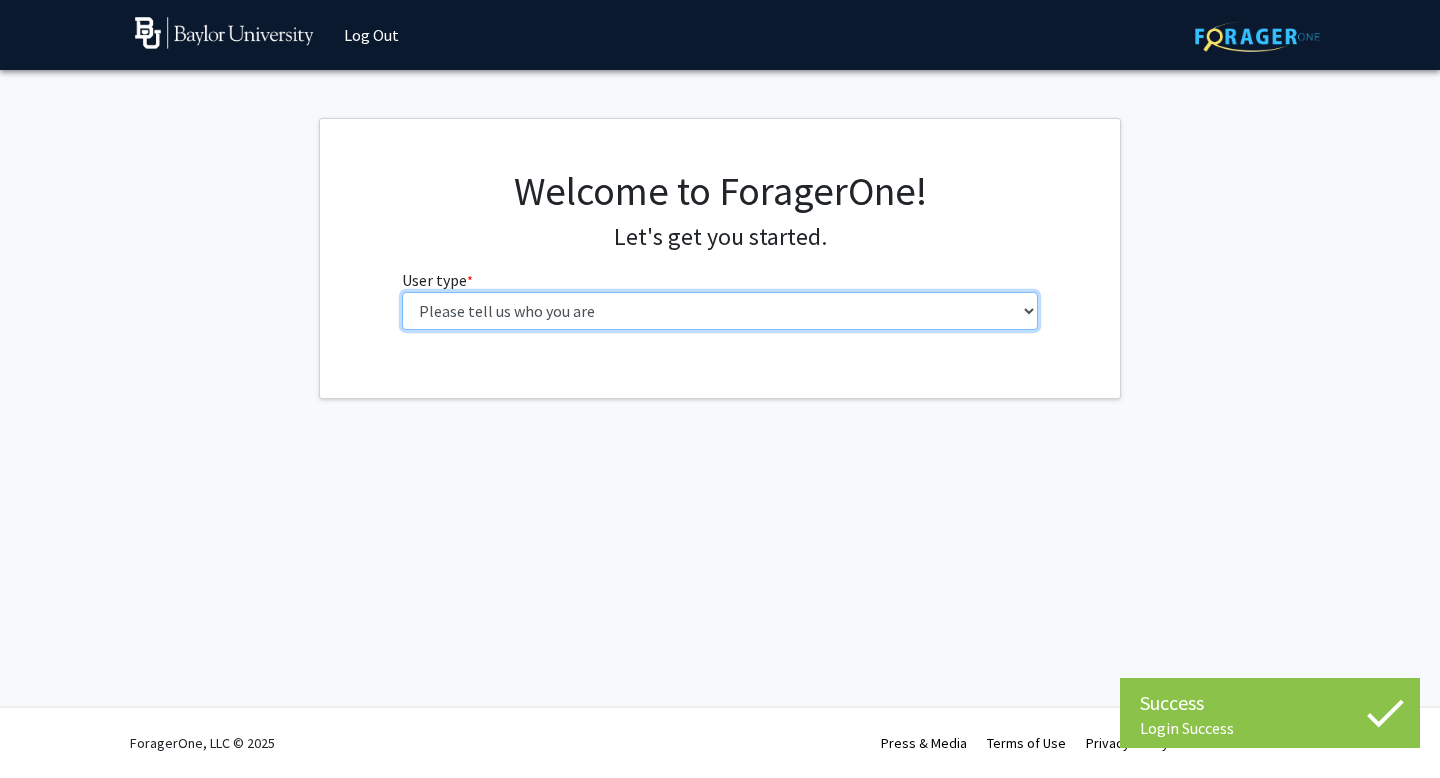 click on "Please tell us who you are  Undergraduate Student   Master's Student   Doctoral Candidate (PhD, MD, DMD, PharmD, etc.)   Postdoctoral Researcher / Research Staff / Medical Resident / Medical Fellow   Faculty   Administrative Staff" at bounding box center [720, 311] 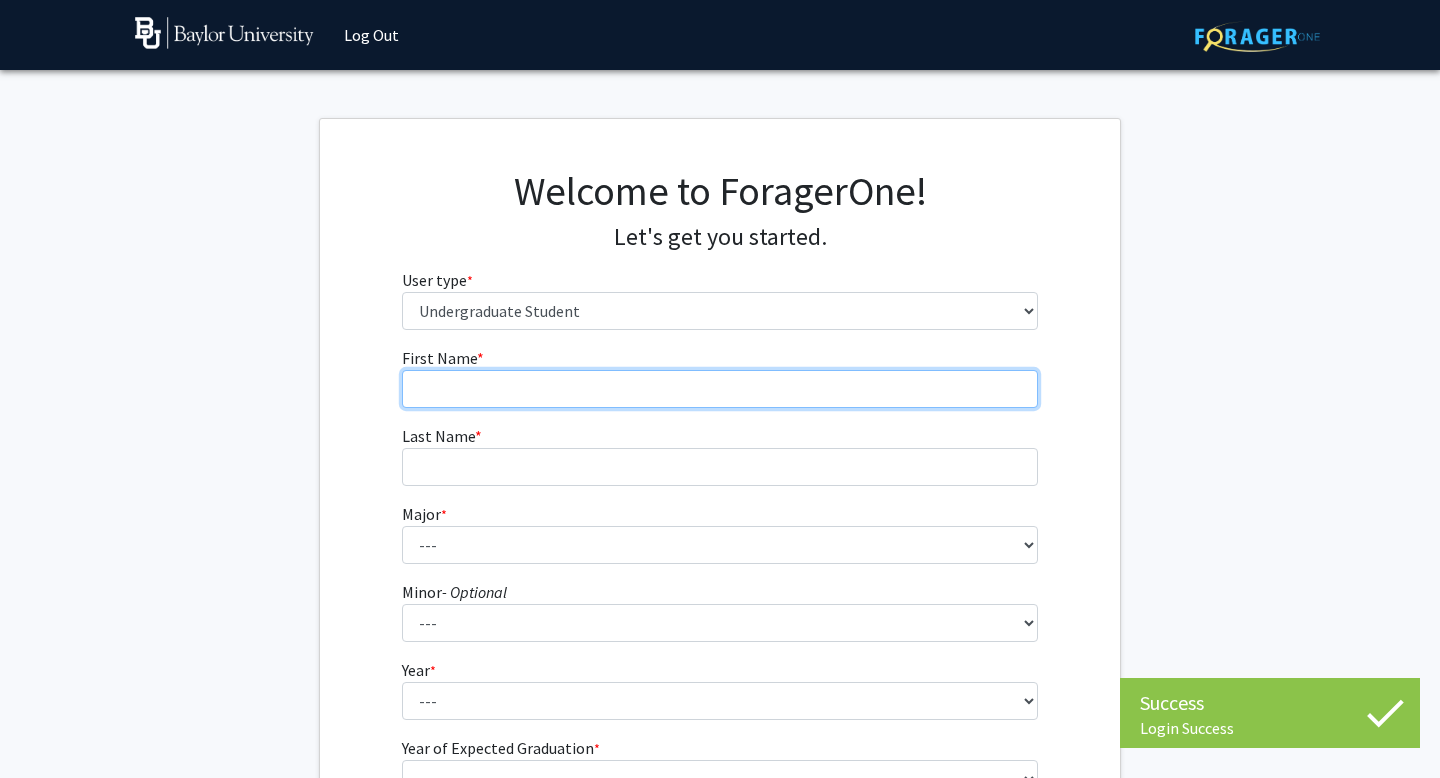 click on "[FIRST] Name * required" at bounding box center (720, 389) 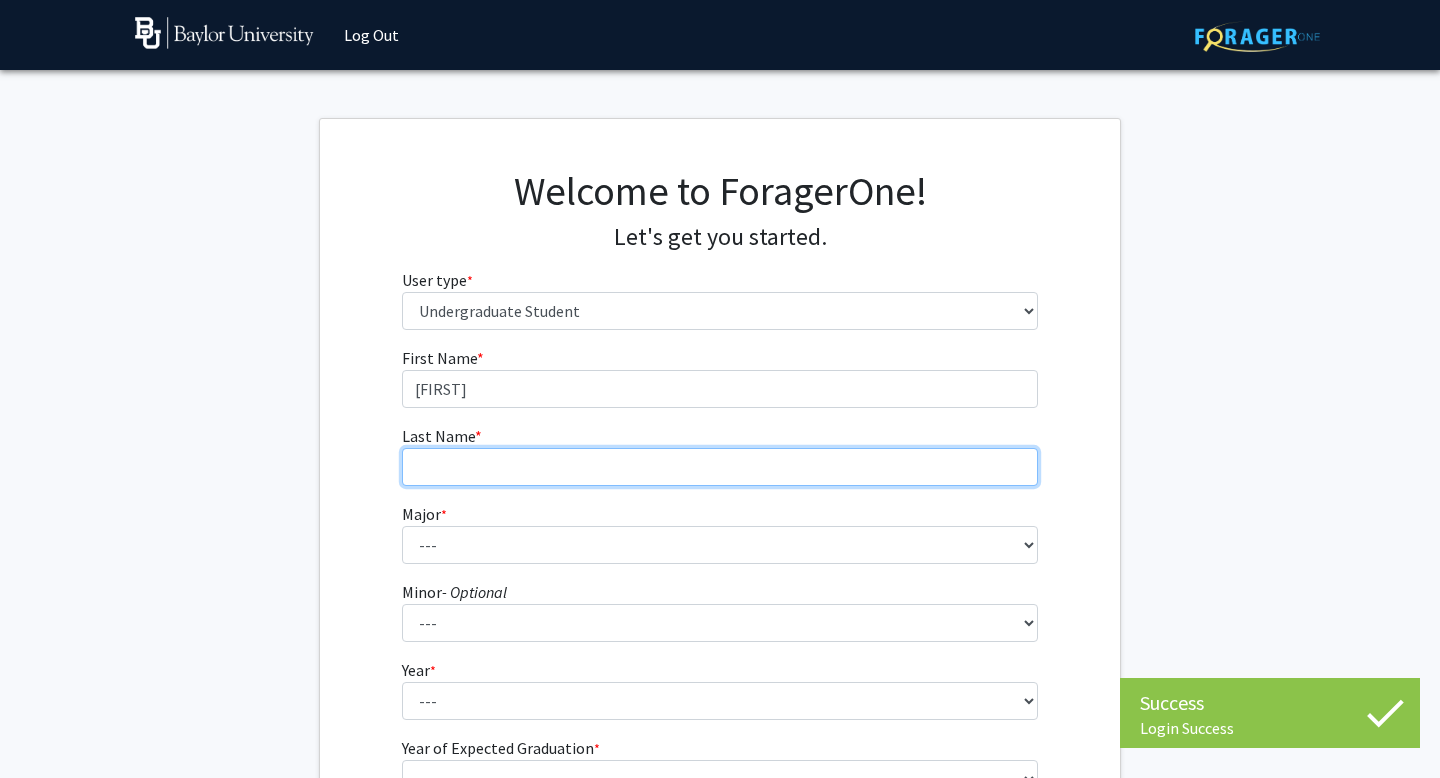type on "[LAST]" 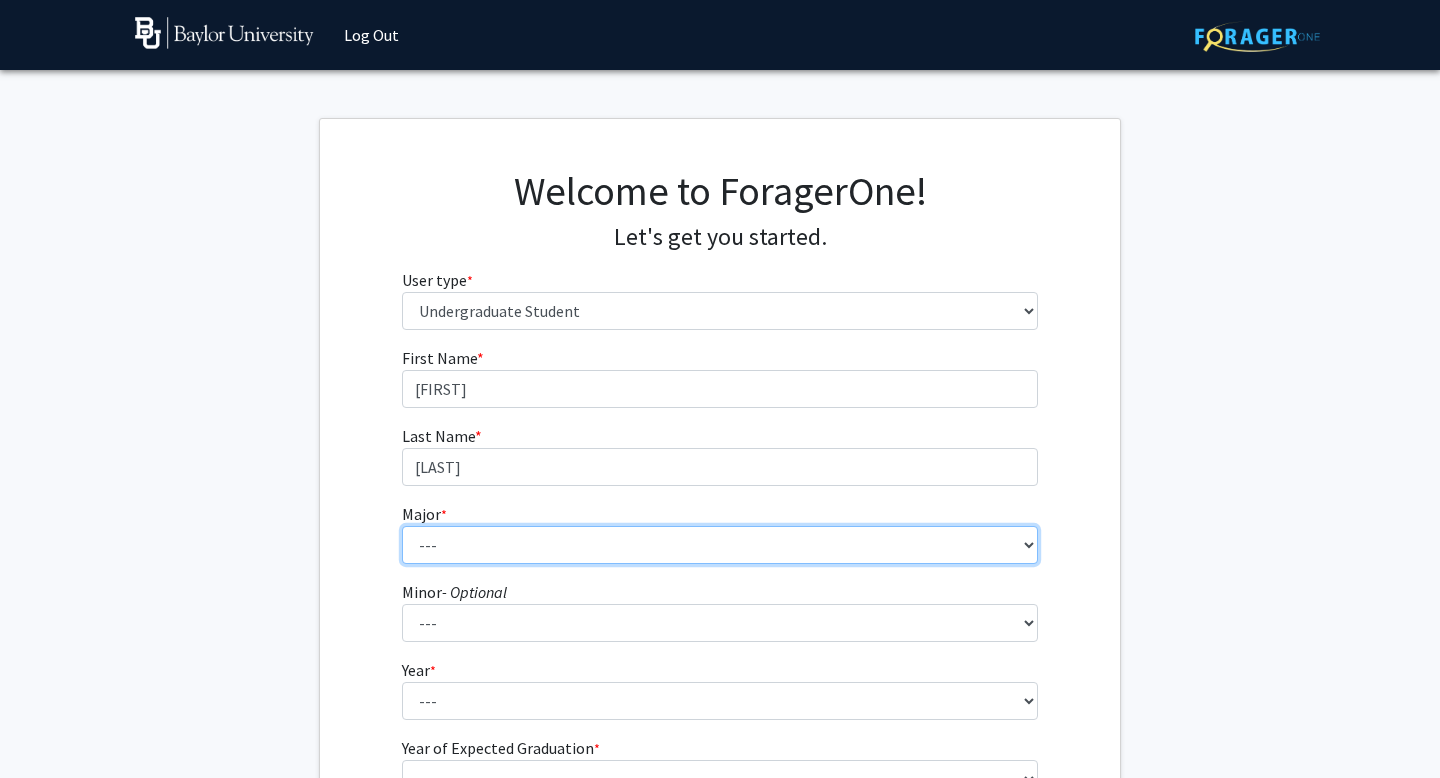 click on "---  Accounting   American Studies   Anthropology   Apparel Design &amp; Product Development   Apparel Merchandising   Applied Mathematics   Arabic and Middle East Studies   Art History   Asian Studies   Astronomy   Astrophysics   Aviation Administration   Aviation Sciences   Biochemistry   Bioinformatics   Biology   Business Fellows   Chemistry   Child and Family Studies   Choral Music   Church Music   Classics   Communication   Communication Sciences and Disorders   Composition   Computer Engineering   Computer Science   Computer Science Fellows   Cybersecurity   Data Science   Earth Science   Economics   Education - Elementary Education   Education - Middle Grade English, Language Arts, and Reading   Education - Middle Grade Mathematics   Education - Middle Grade Science   Education - Middle Grade Social Studies   Education - Secondary English, Language Arts, and Reading   Education - Secondary Life Science   Education - Secondary Mathematics   Education - Secondary Physical Sciences   Engineering   English" at bounding box center [720, 545] 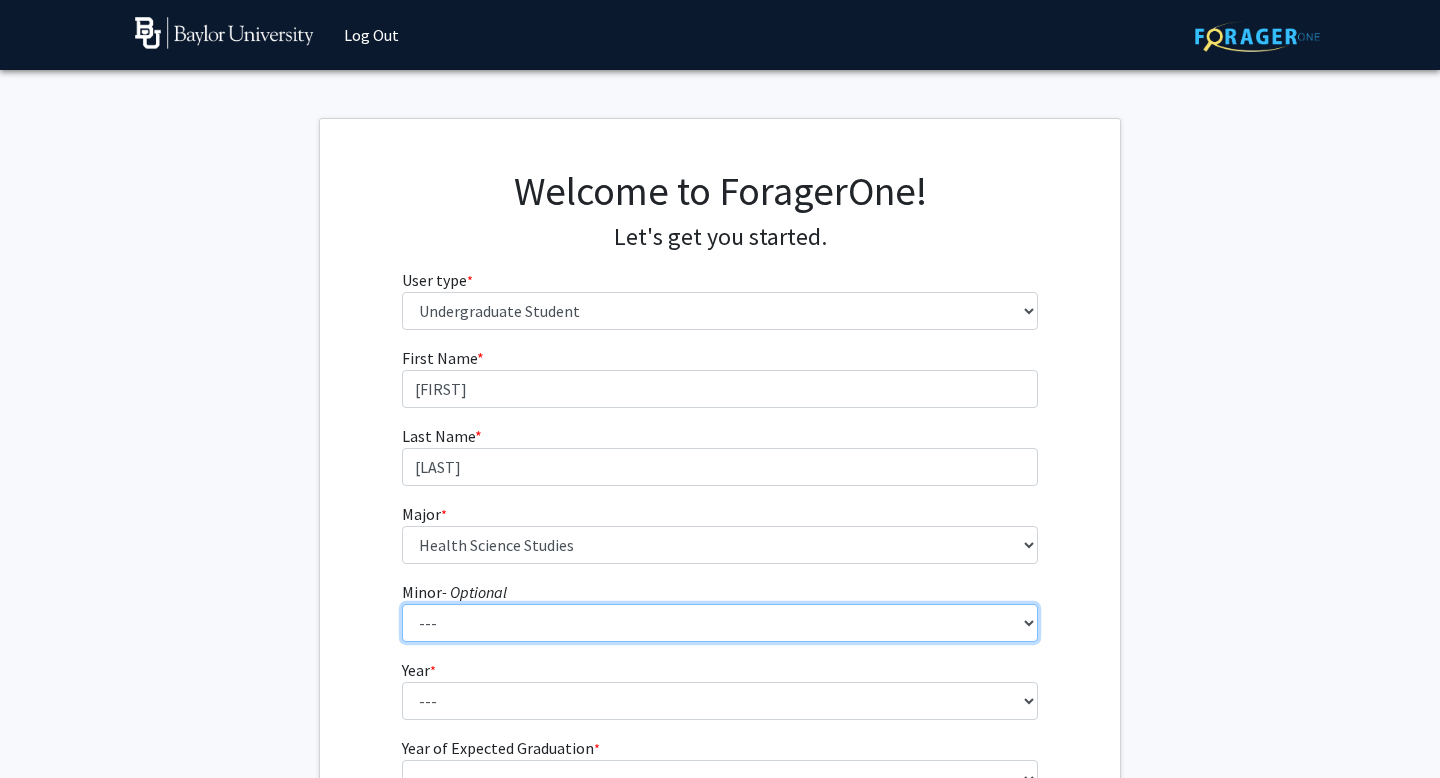 click on "---  Advertising   American Sign Language   American Studies   Anthropology   Apparel Merchandising   Arabic   Archaeology   Art History   Asian Studies   Astronomy   Astrophysics   Biochemistry   Business Administration   Chemistry   Child and Family Studies   Chinese   Church Music   Civic Interfaith Studies   Classics   Computer Science   Corporate Communication   Creative Writing   Criminal Justice   Dance   Data Science   Earth Science   Economics   Education Concentration for Biology Majors   Education Concentration for Health Science Studies Majors   Education Concentration for History Majors   Education Concentration for Math Majors   Educational Psychology   Engineering   English   Entrepreneurship and Corporate Innovation   Environmental Humanities   Environmental Studies   Ethnic Studies   Family &amp; Consumer Sciences   Film and Digital Media   Film Theory and Criticism   Forensic Science   French   Geosciences   German   Gerontology   Great Texts of the Western Tradition   Greek   History   Italian" at bounding box center (720, 623) 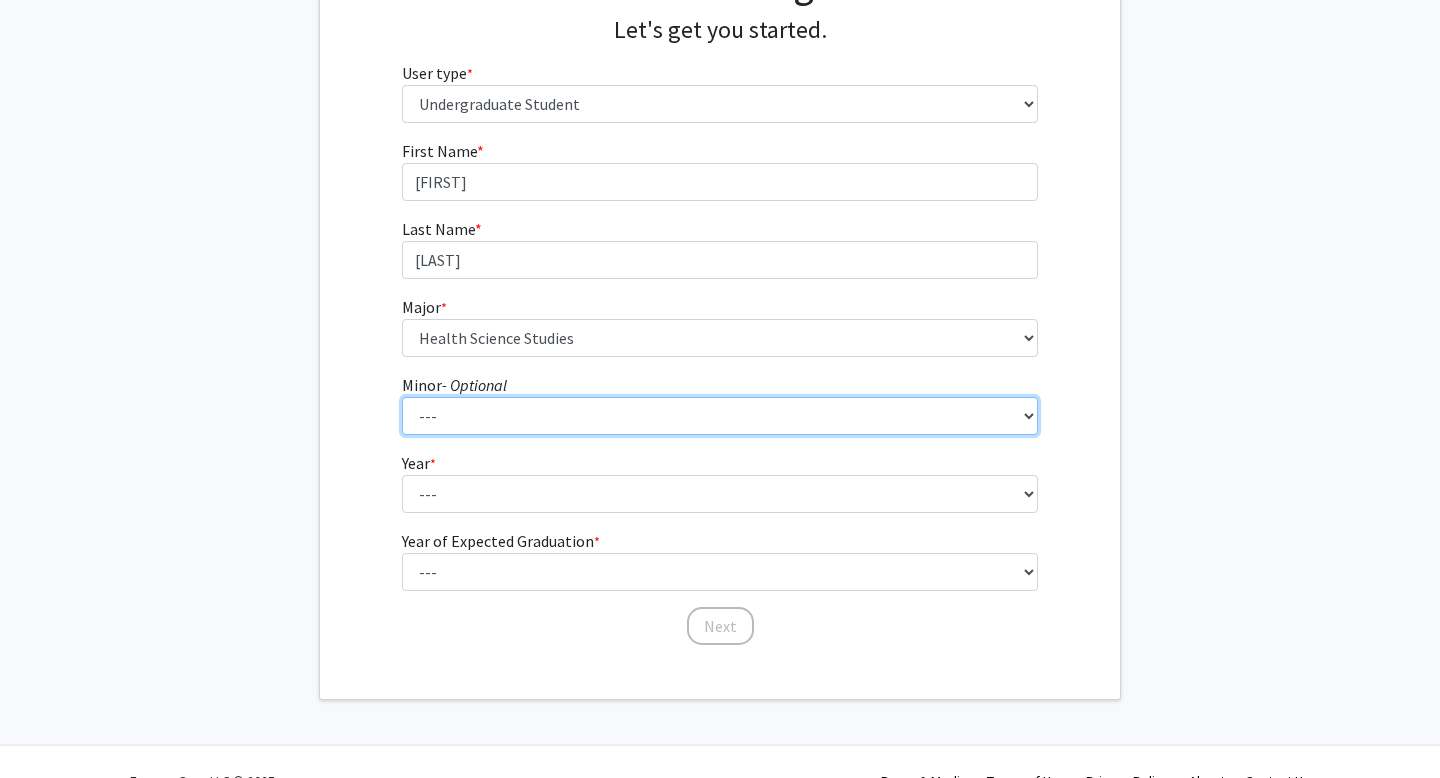 scroll, scrollTop: 229, scrollLeft: 0, axis: vertical 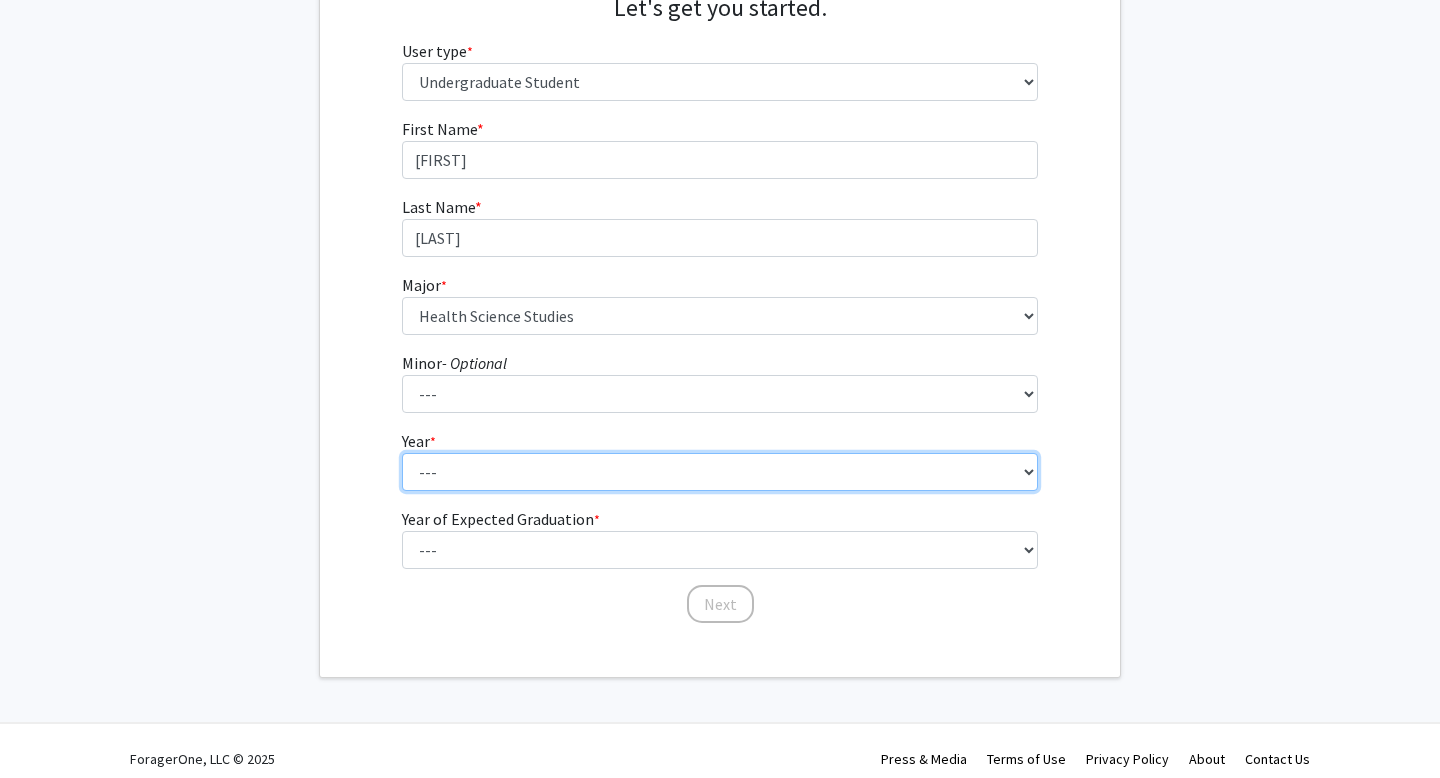 click on "---  First-year   Sophomore   Junior   Senior   Postbaccalaureate Certificate" at bounding box center [720, 472] 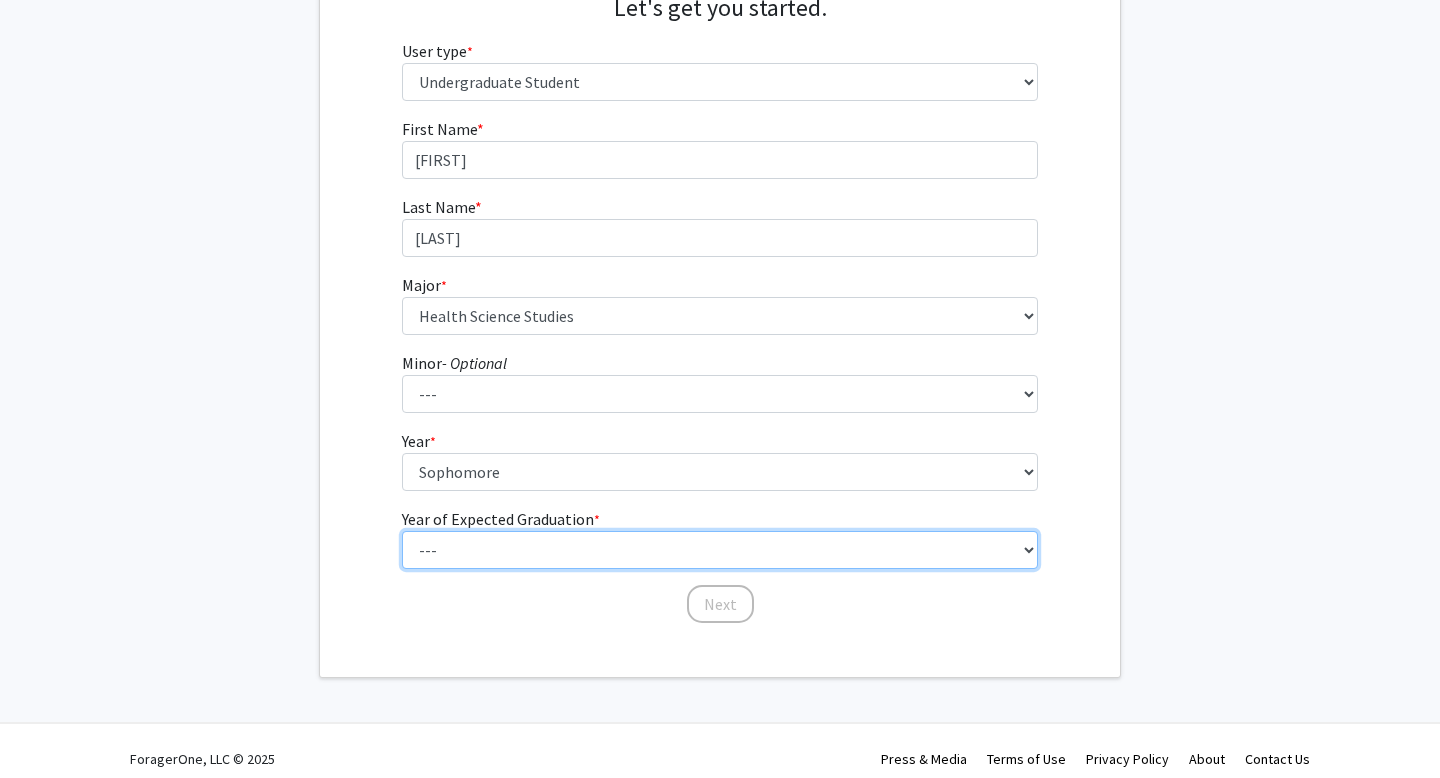 click on "---  2025   2026   2027   2028   2029   2030   2031   2032   2033   2034" at bounding box center [720, 550] 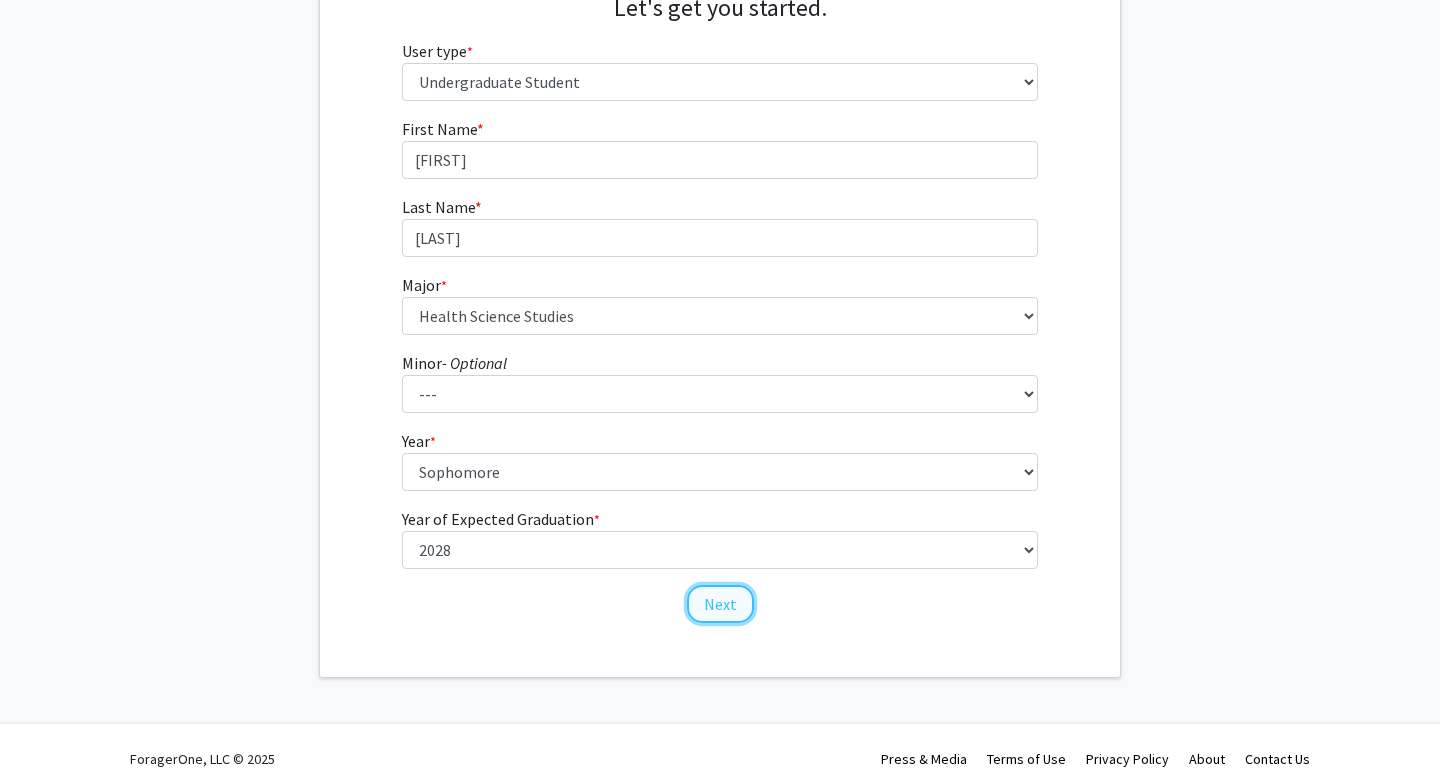 click on "Next" 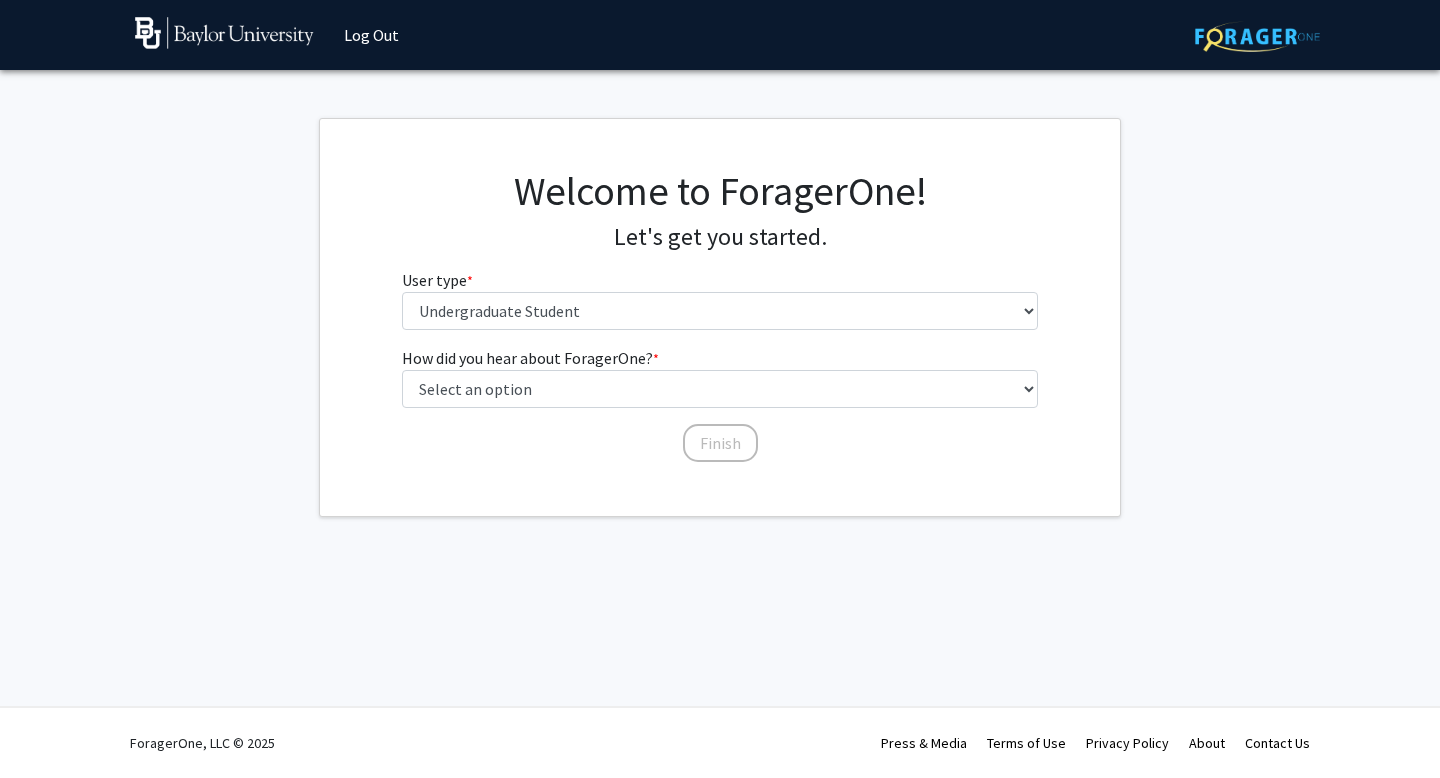 scroll, scrollTop: 0, scrollLeft: 0, axis: both 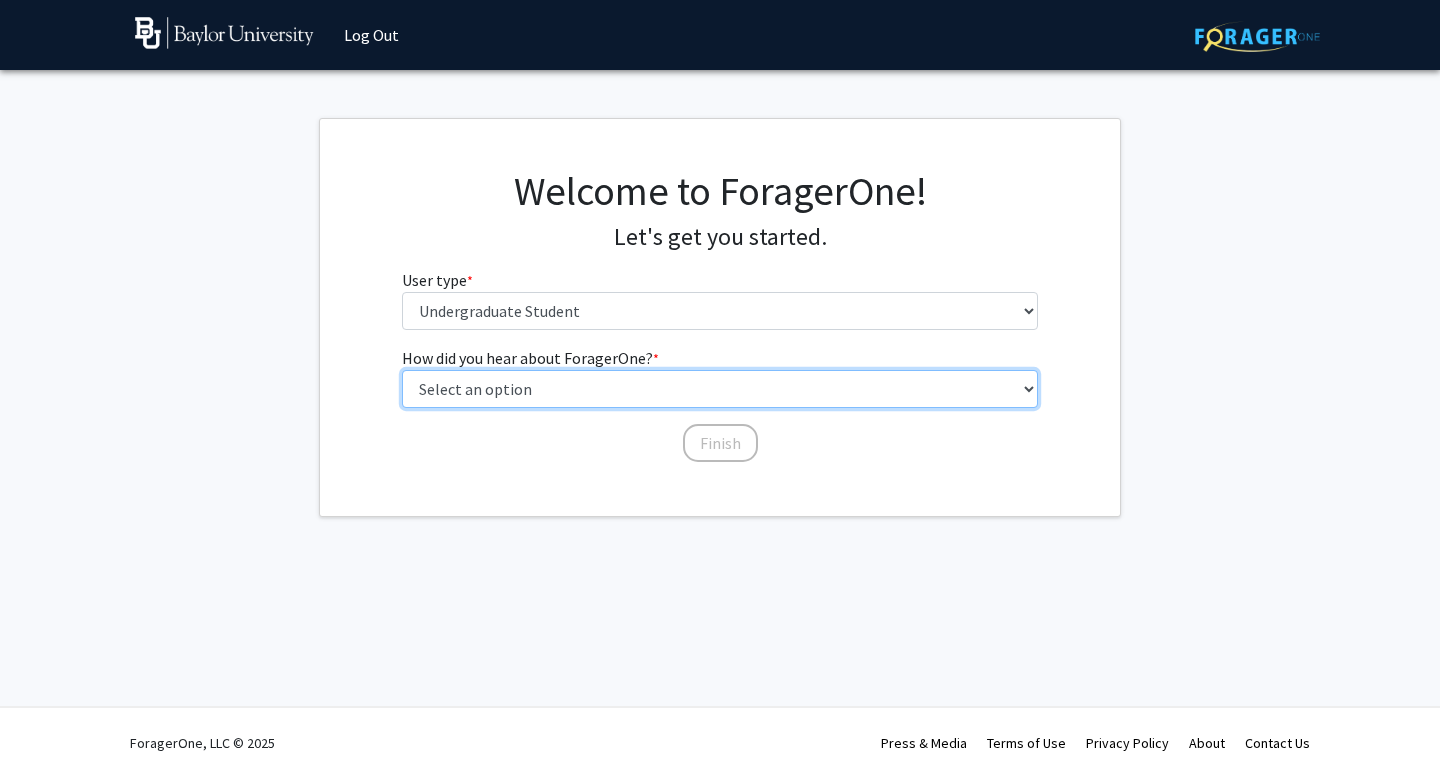 click on "Select an option  Peer/student recommendation   Faculty/staff recommendation   University website   University email or newsletter   Other" at bounding box center [720, 389] 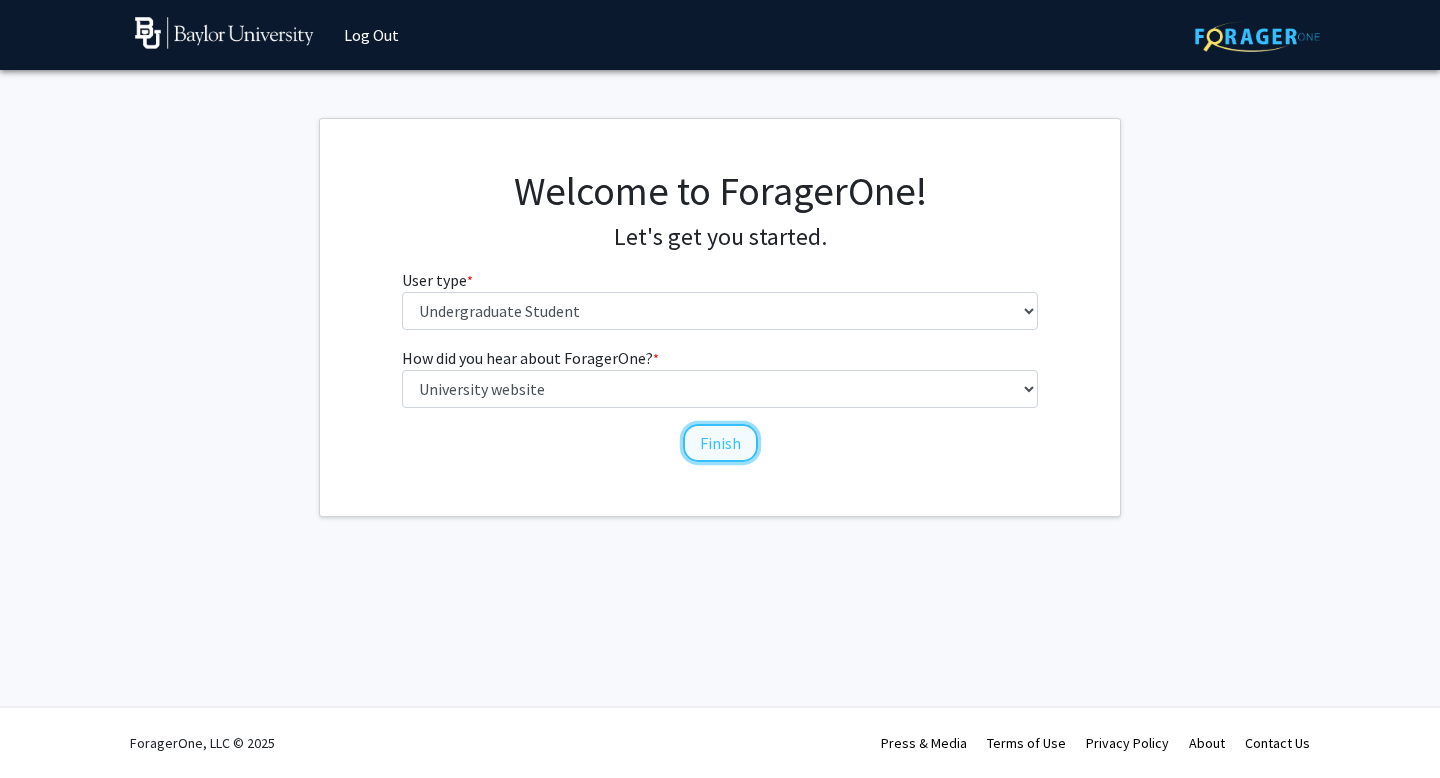 click on "Finish" 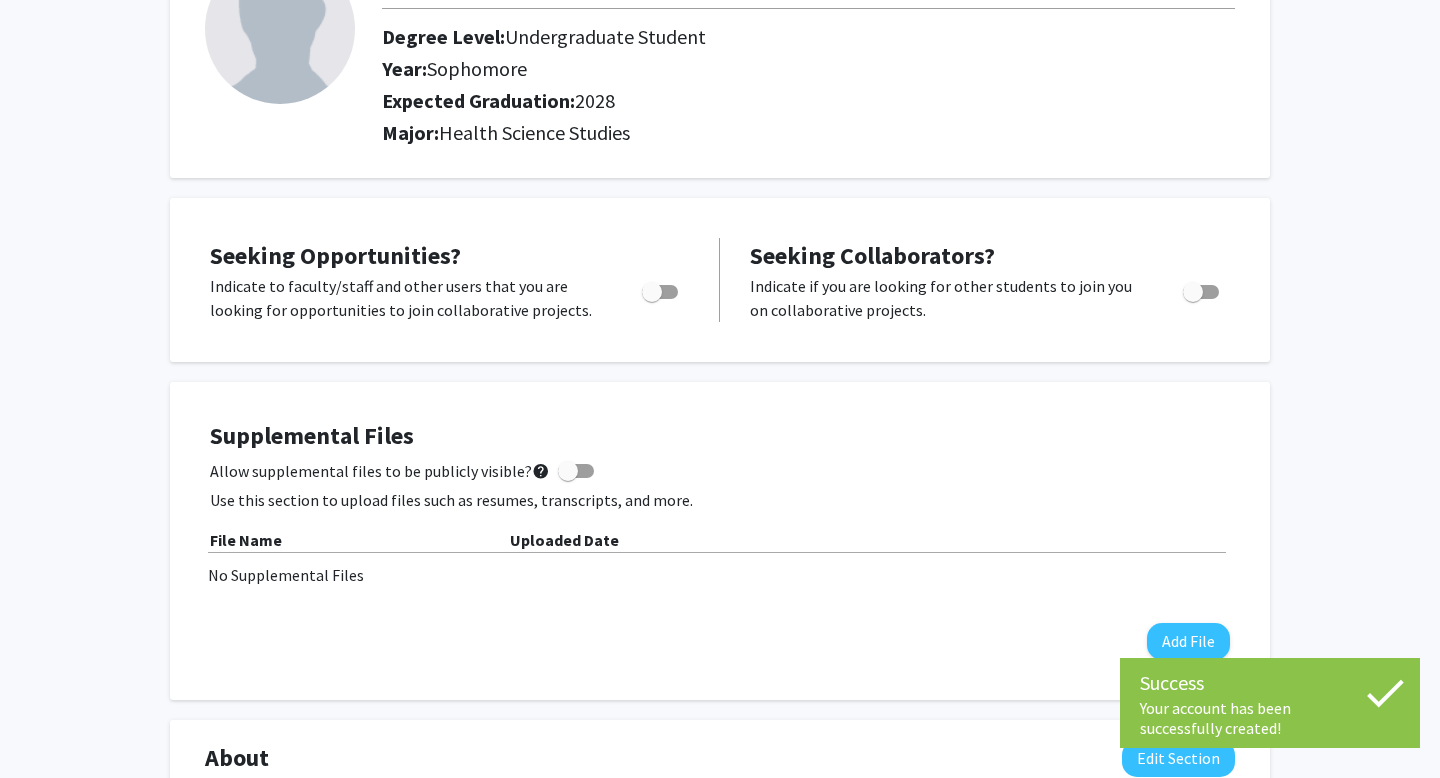 scroll, scrollTop: 192, scrollLeft: 0, axis: vertical 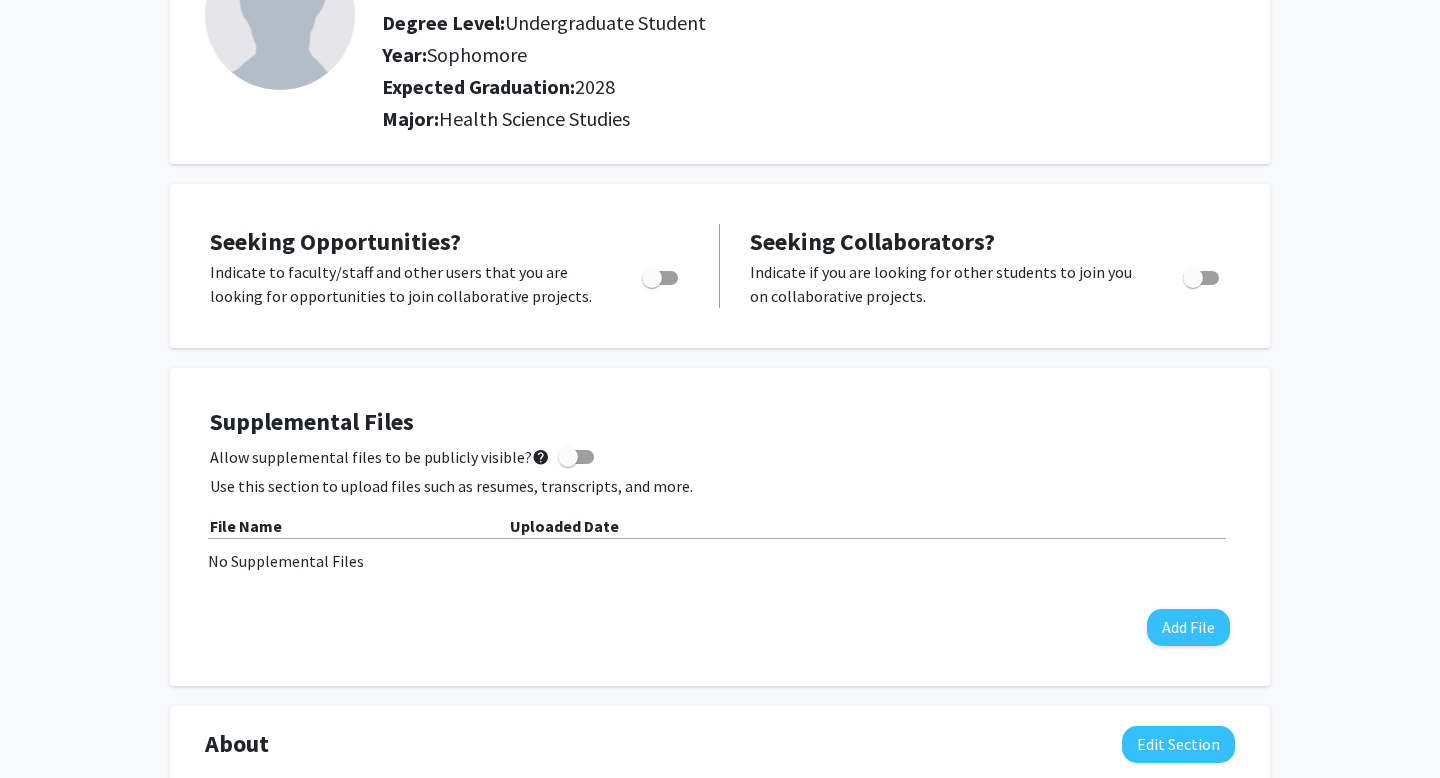 click at bounding box center (652, 278) 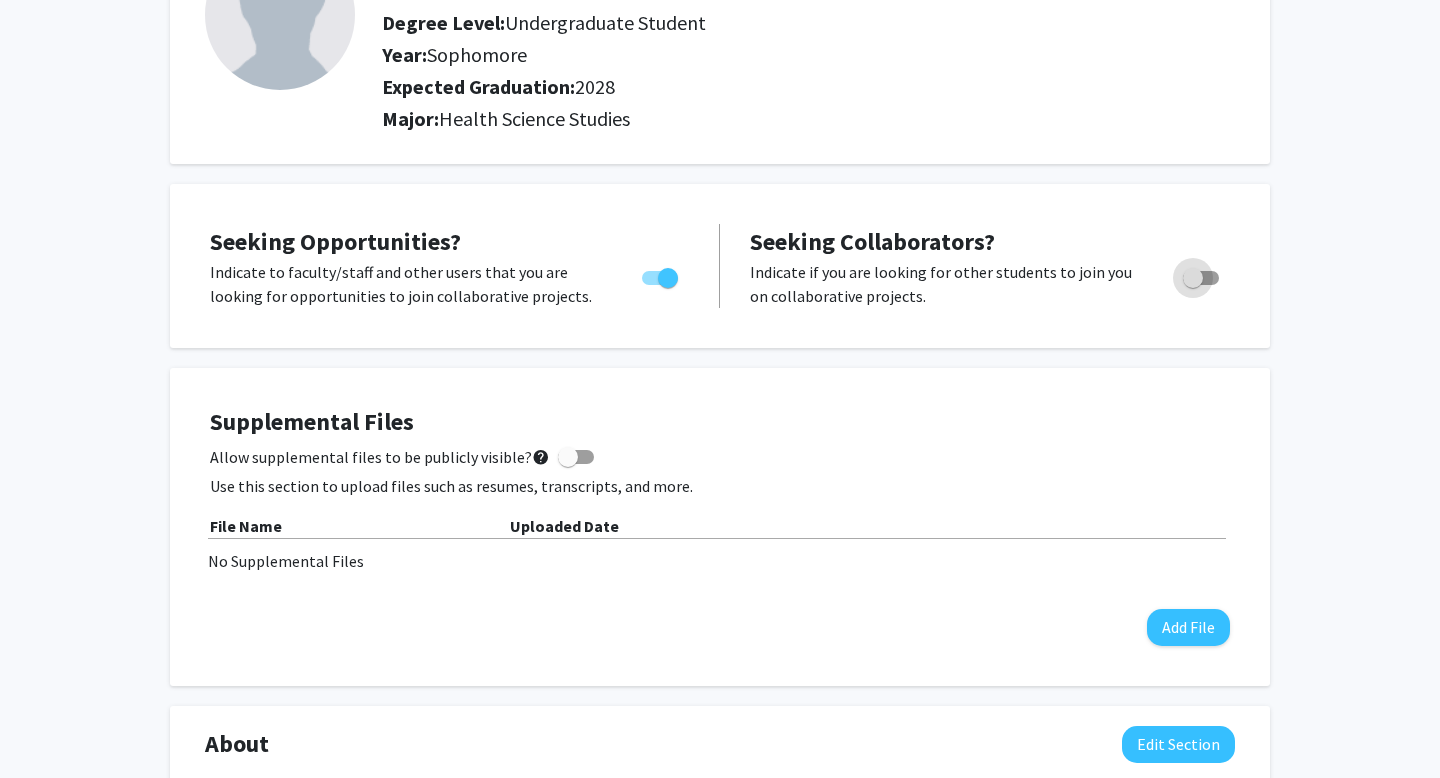 click at bounding box center [1193, 278] 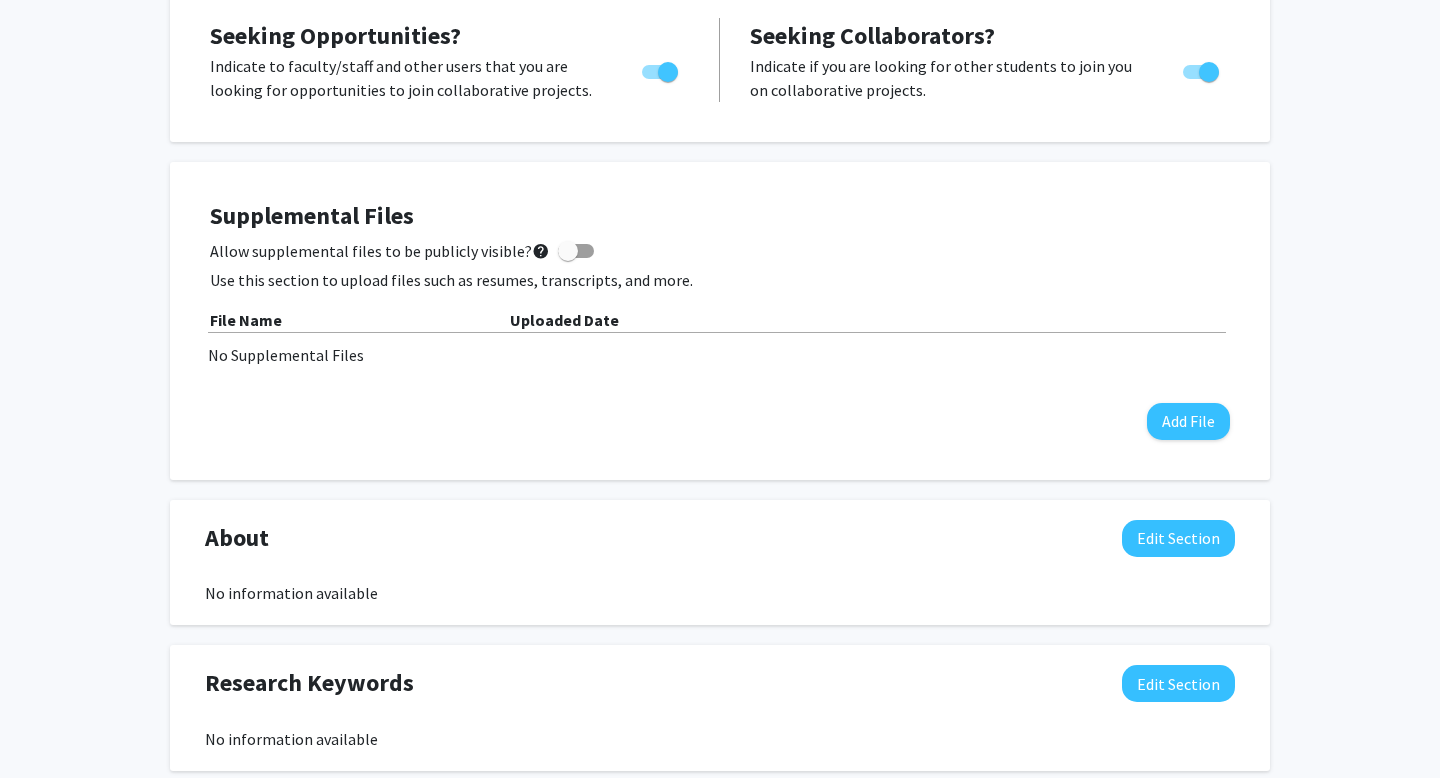 scroll, scrollTop: 412, scrollLeft: 0, axis: vertical 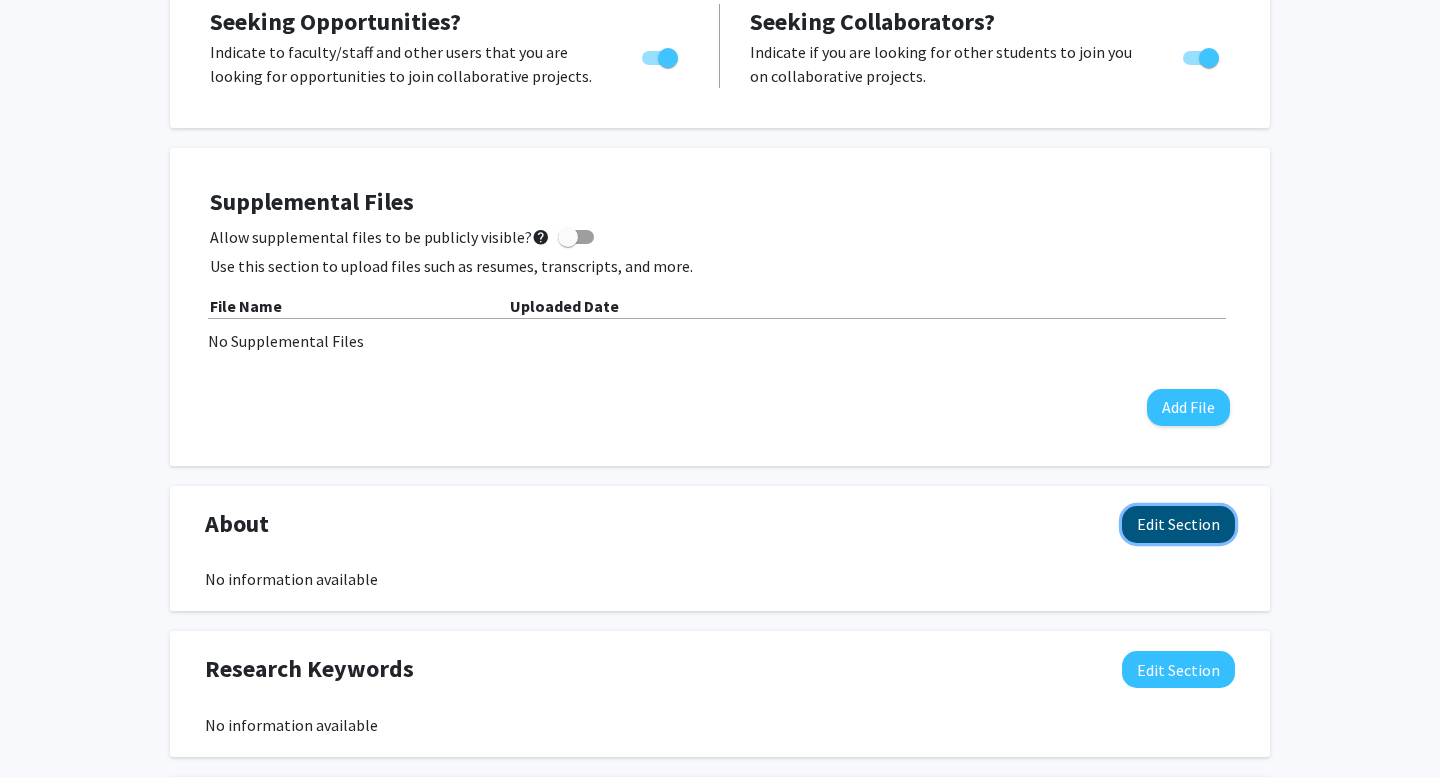click on "Edit Section" 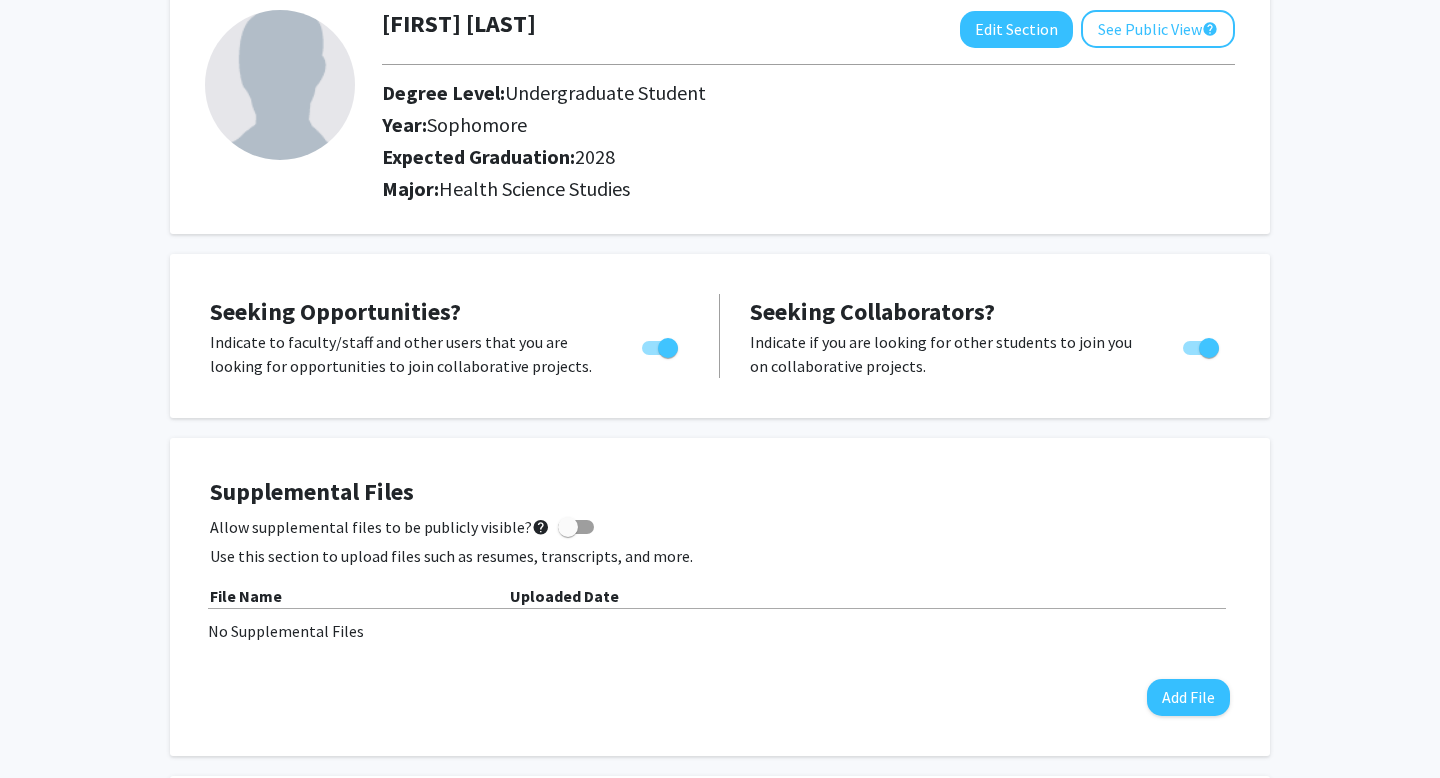 scroll, scrollTop: 0, scrollLeft: 0, axis: both 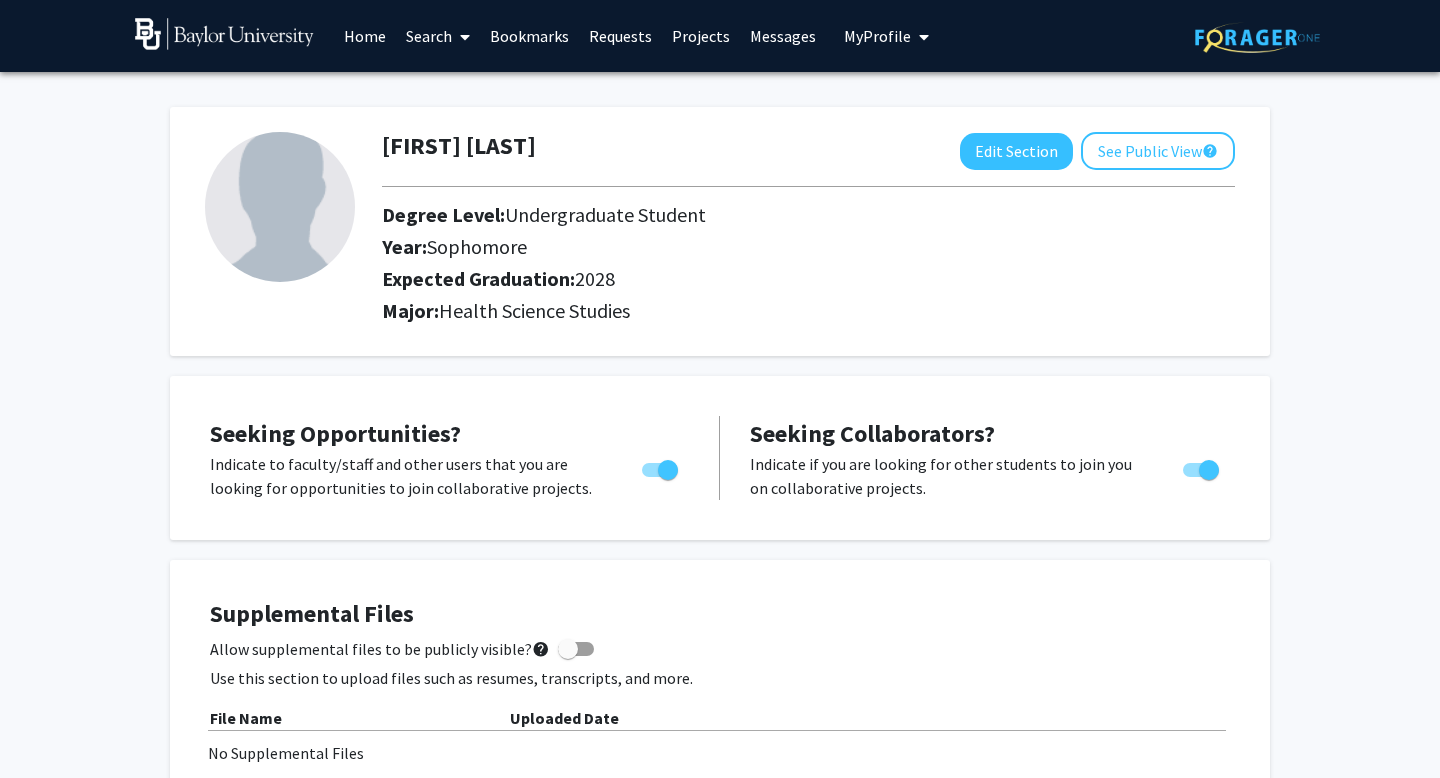 click on "Projects" at bounding box center [701, 36] 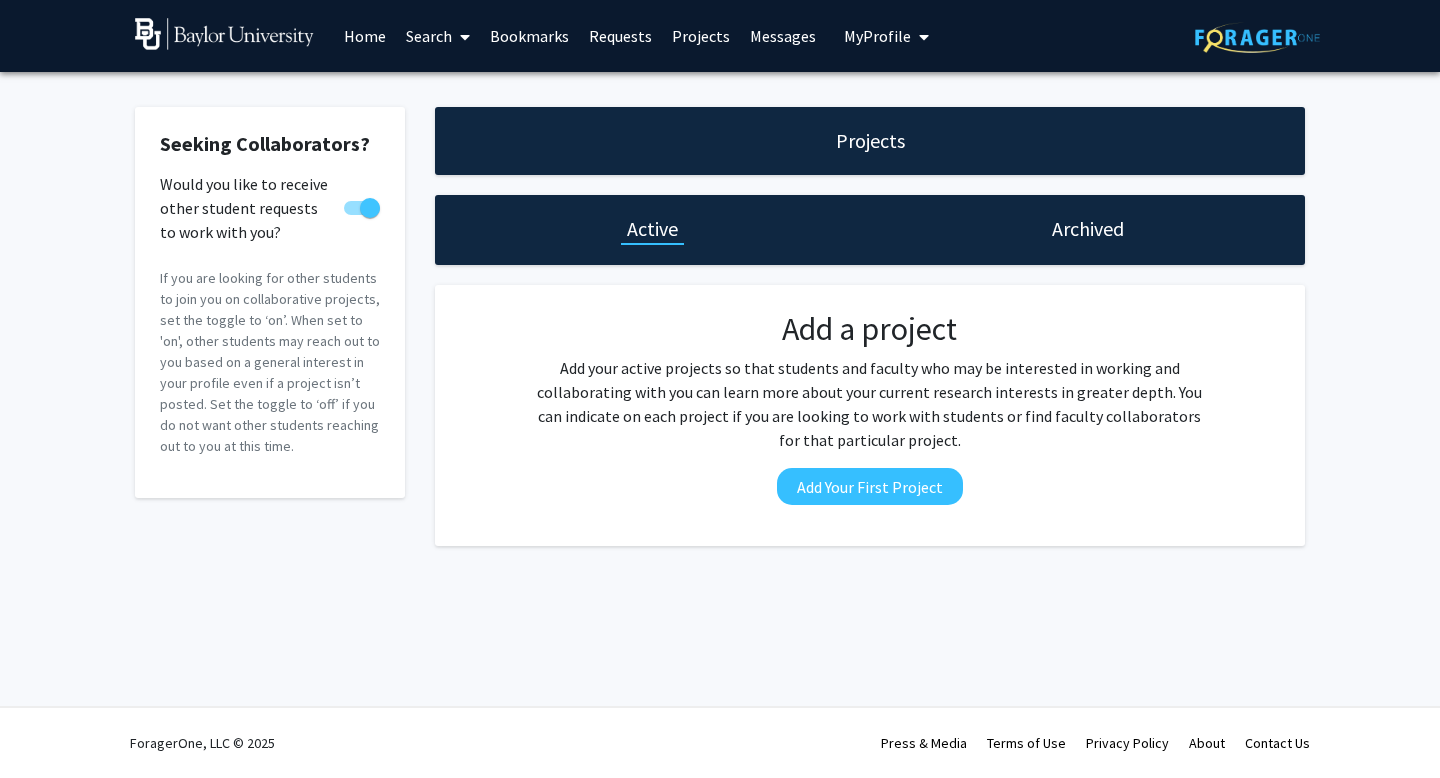 click on "Search" at bounding box center (438, 36) 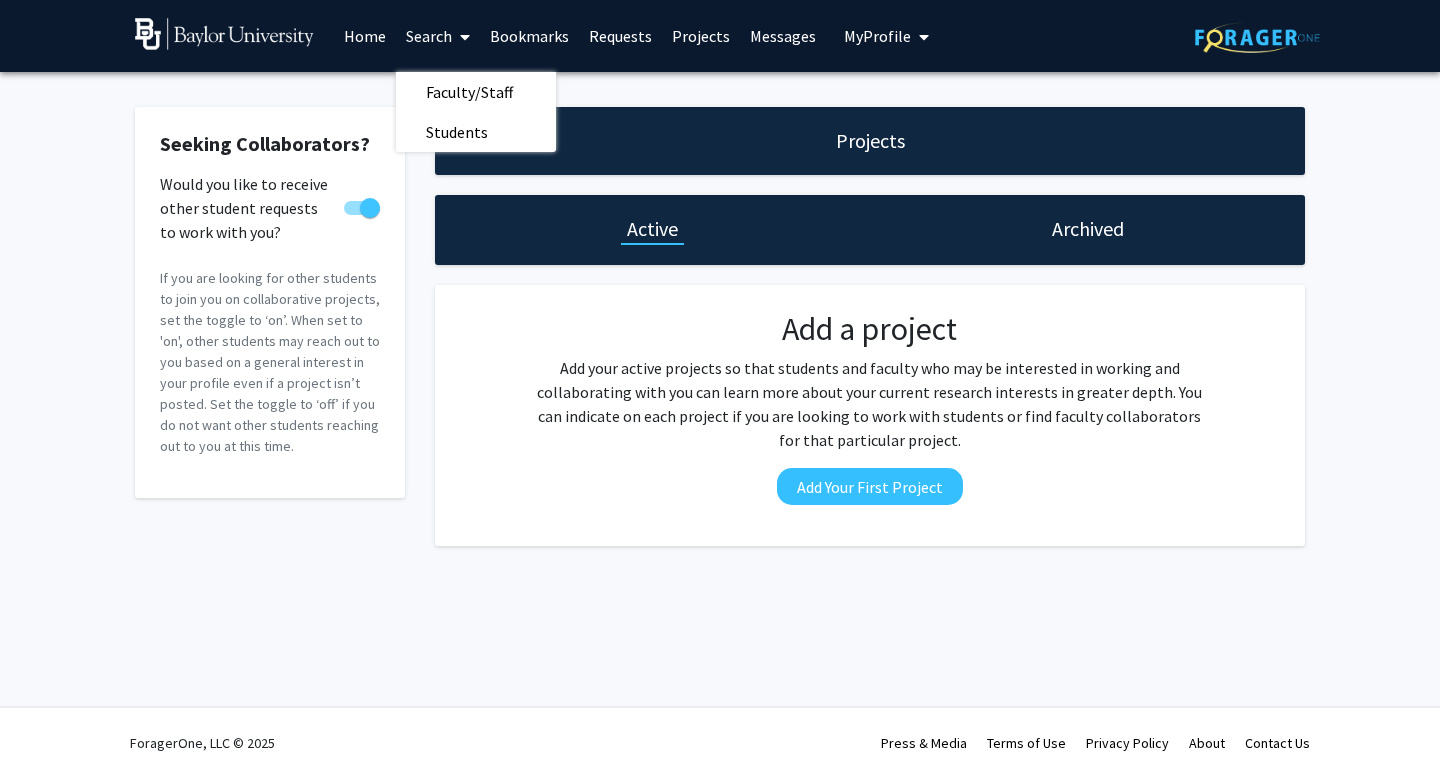 click on "Home" at bounding box center [365, 36] 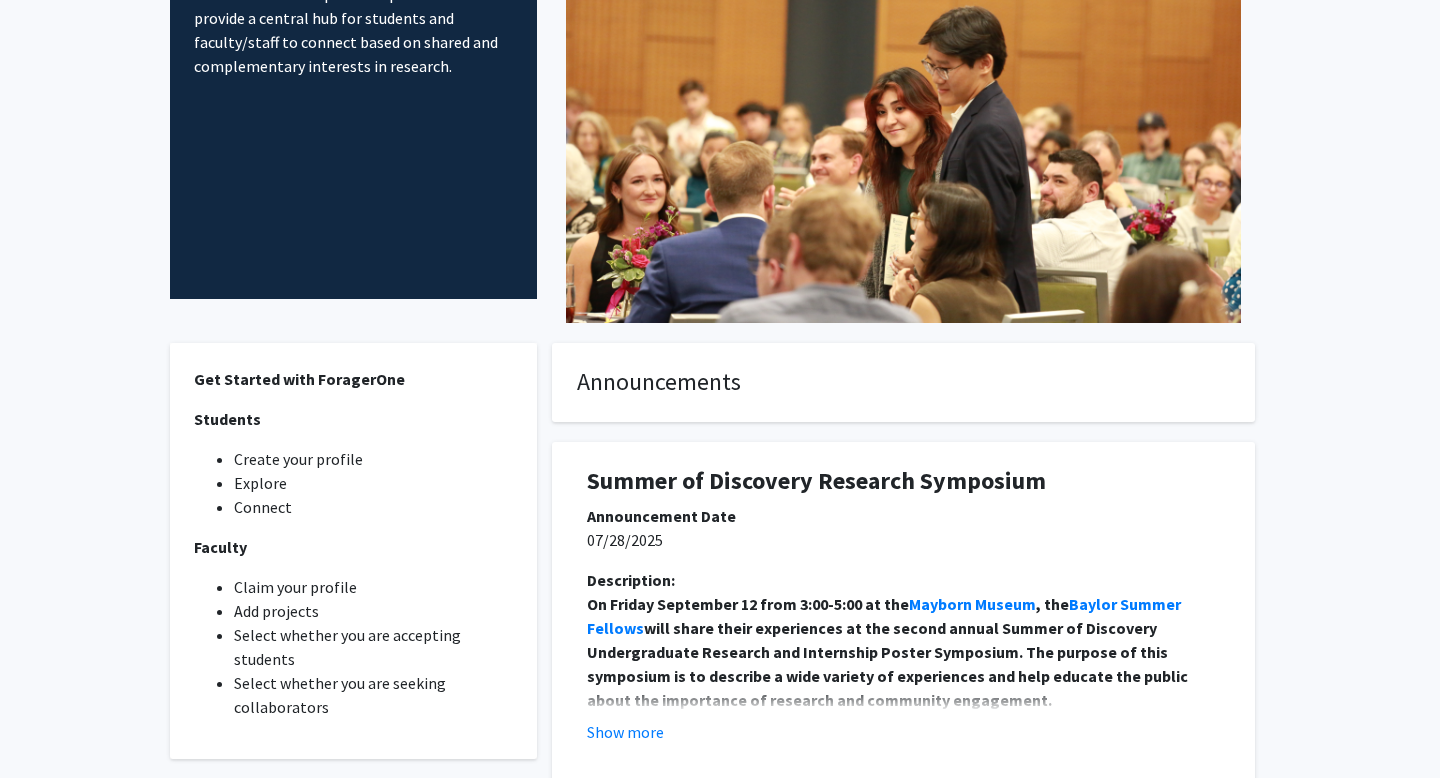 scroll, scrollTop: 330, scrollLeft: 0, axis: vertical 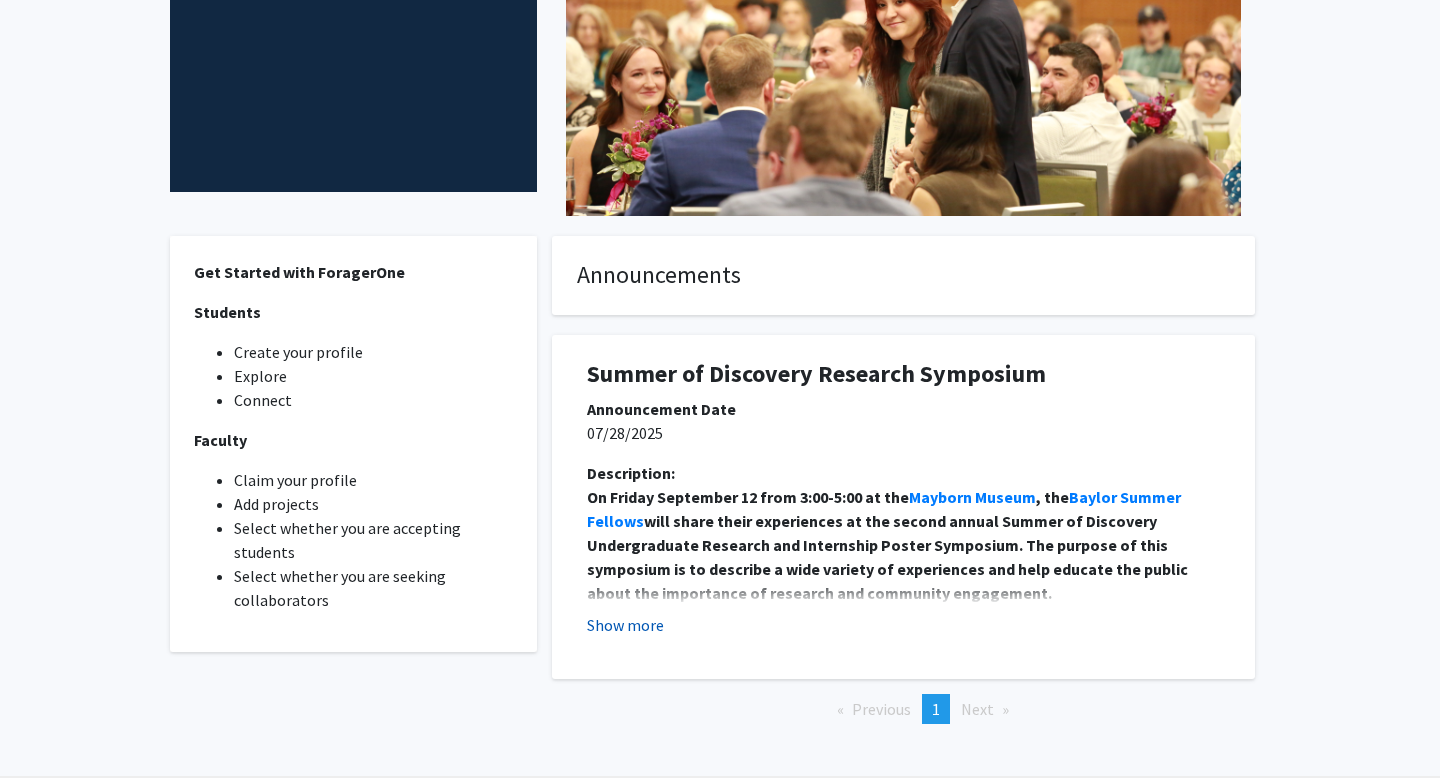click on "Show more" 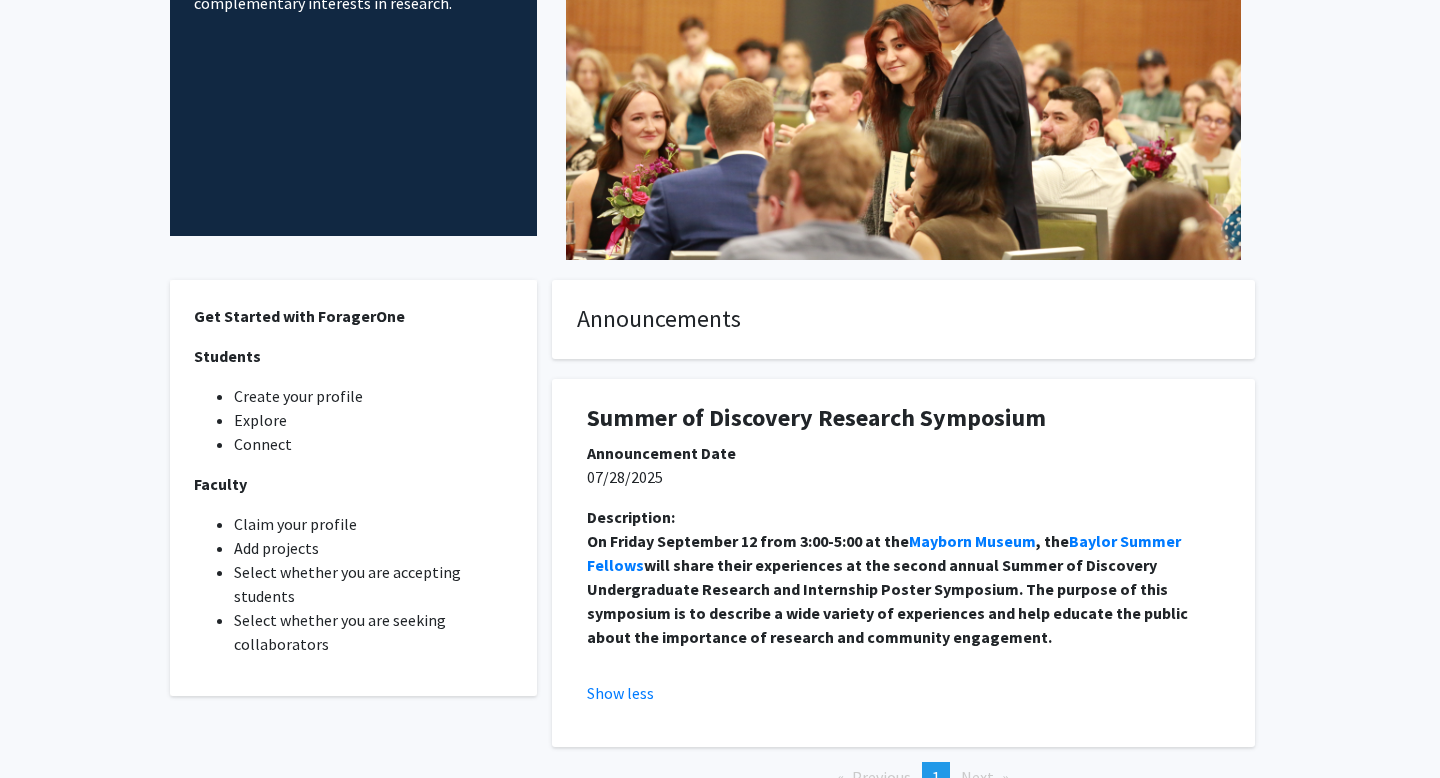 scroll, scrollTop: 0, scrollLeft: 0, axis: both 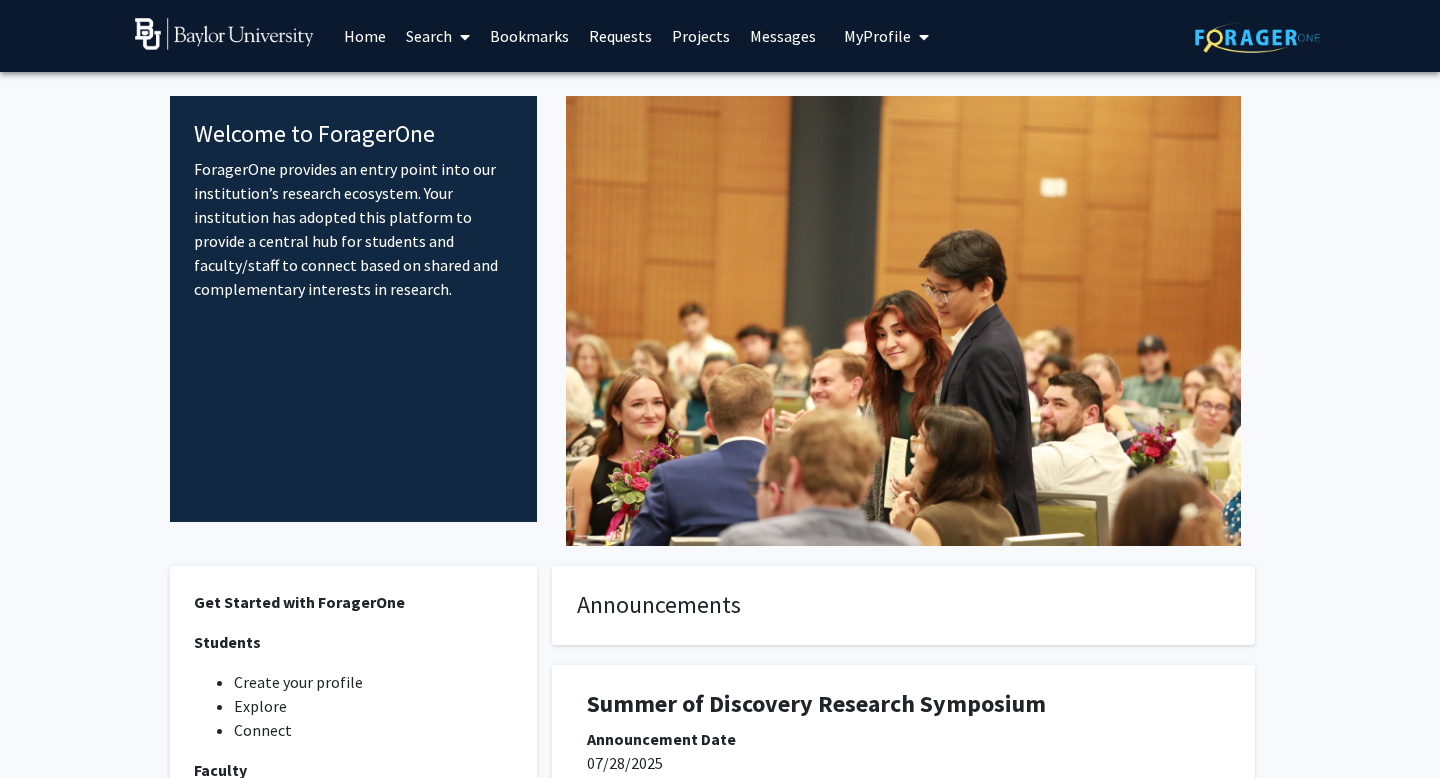 click on "My   Profile" at bounding box center [877, 36] 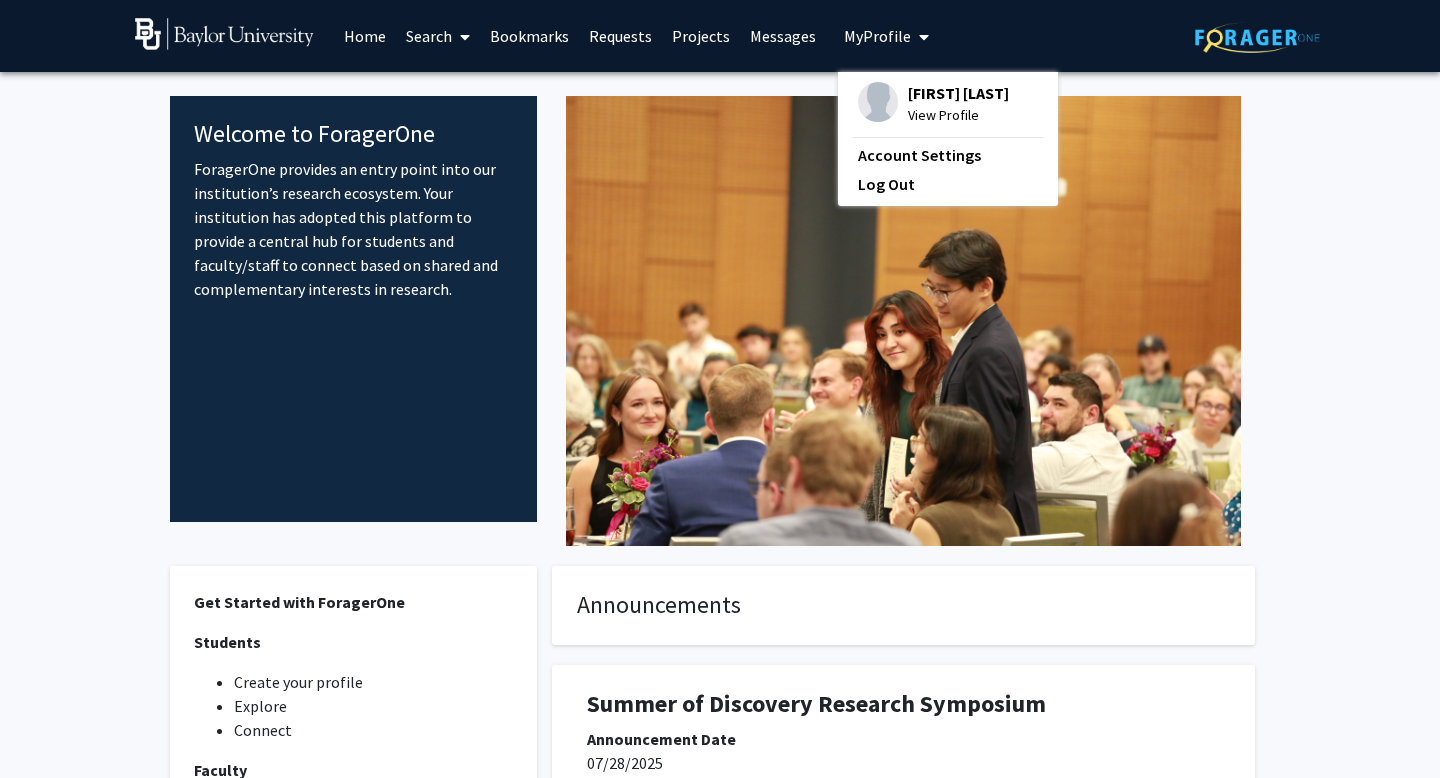 click on "[FIRST] [LAST]" at bounding box center [958, 93] 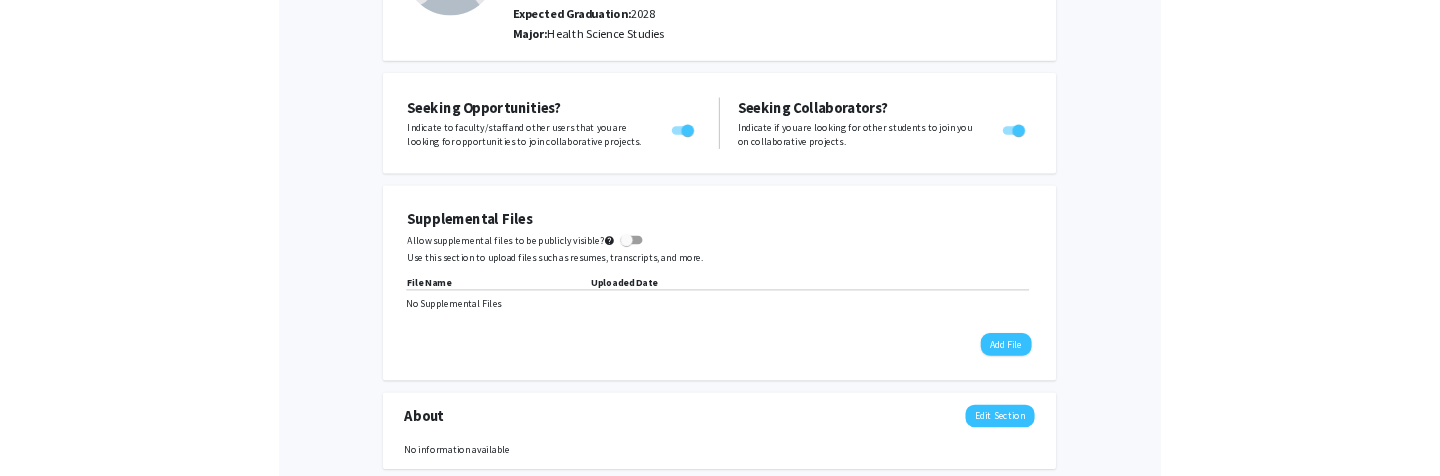 scroll, scrollTop: 347, scrollLeft: 0, axis: vertical 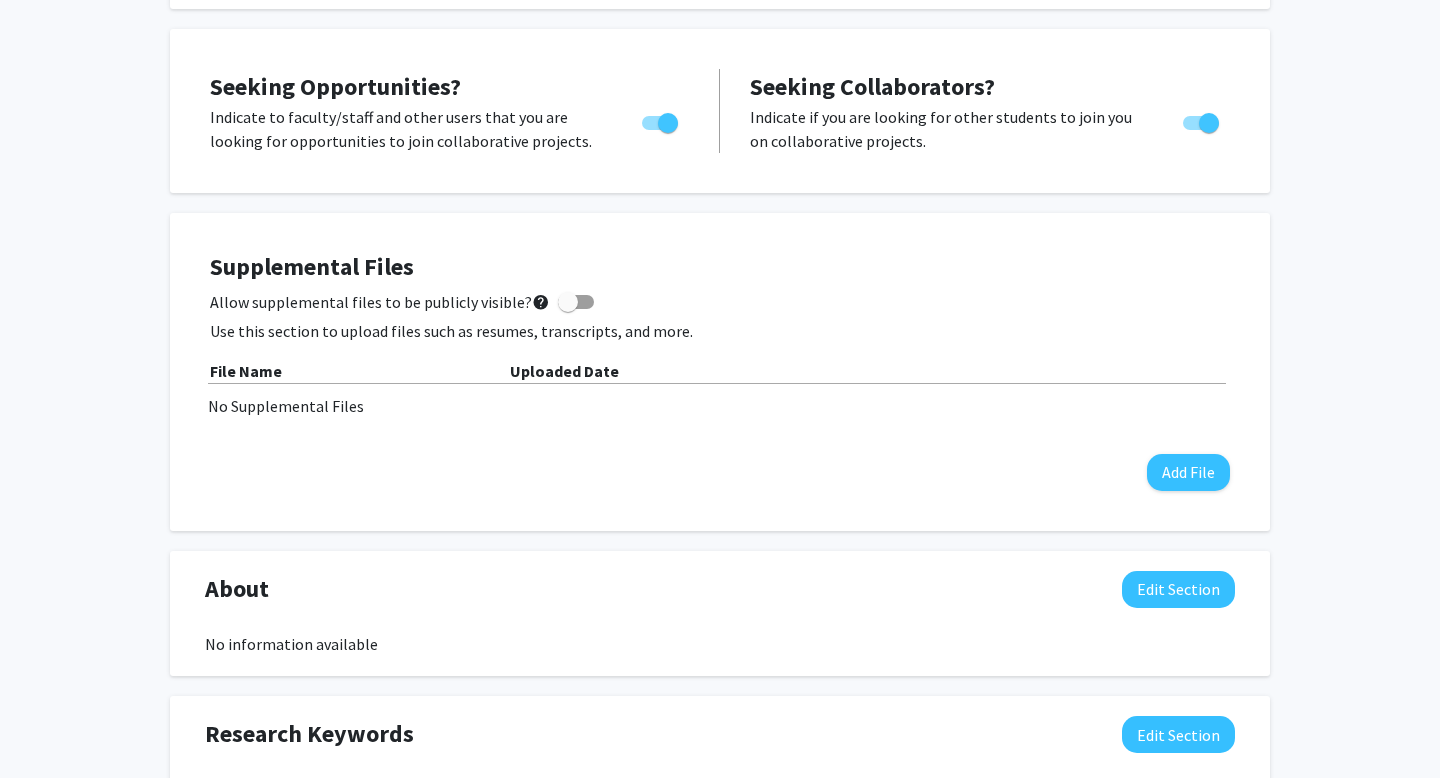 click at bounding box center (568, 302) 